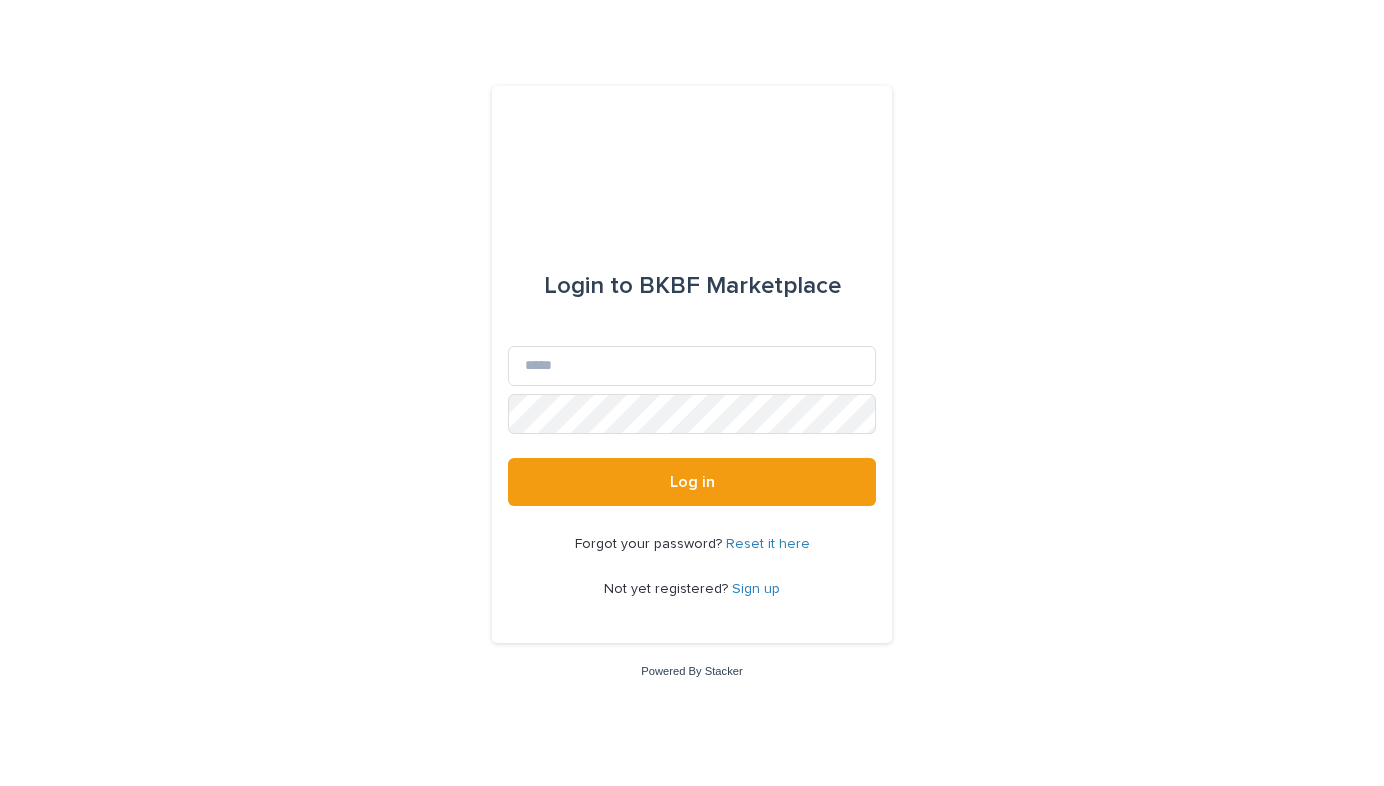 scroll, scrollTop: 0, scrollLeft: 0, axis: both 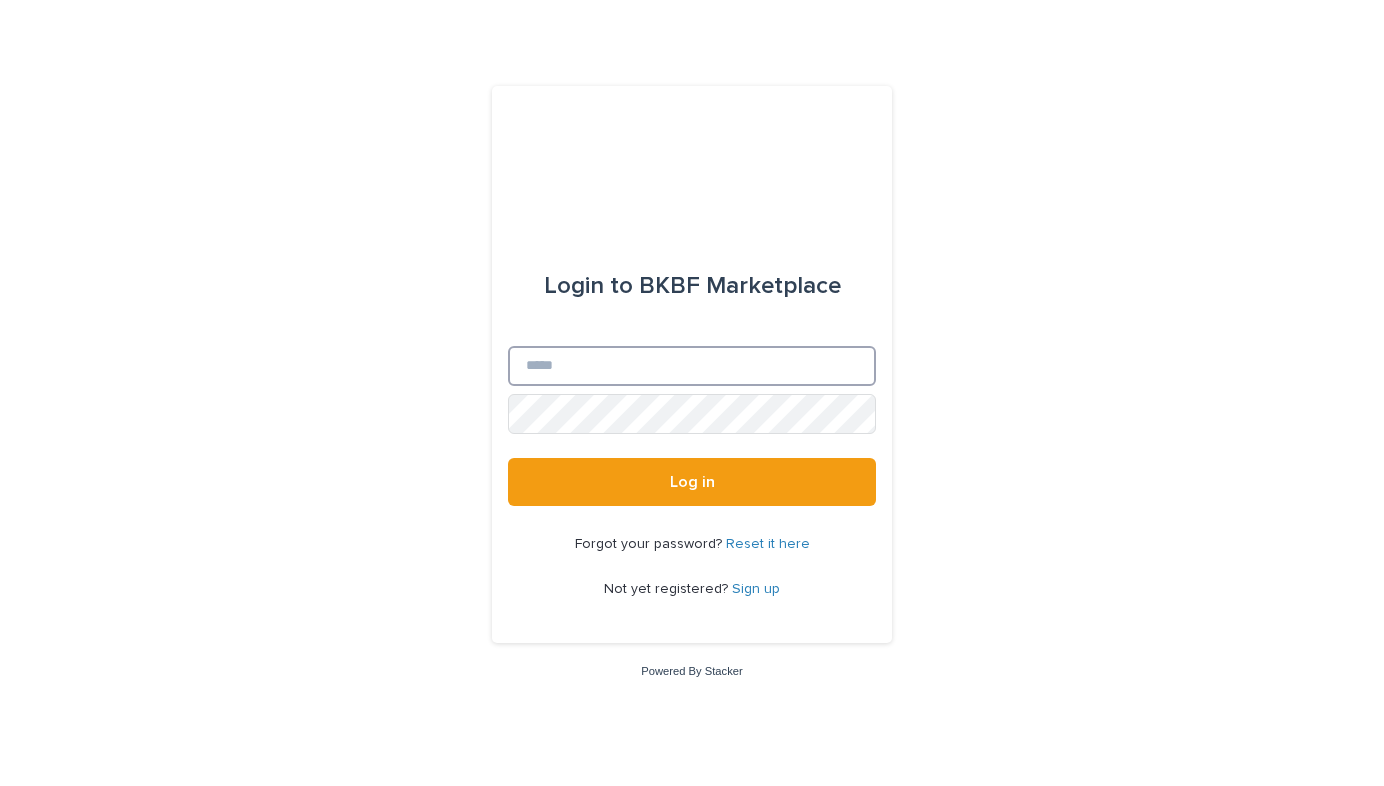 type on "**********" 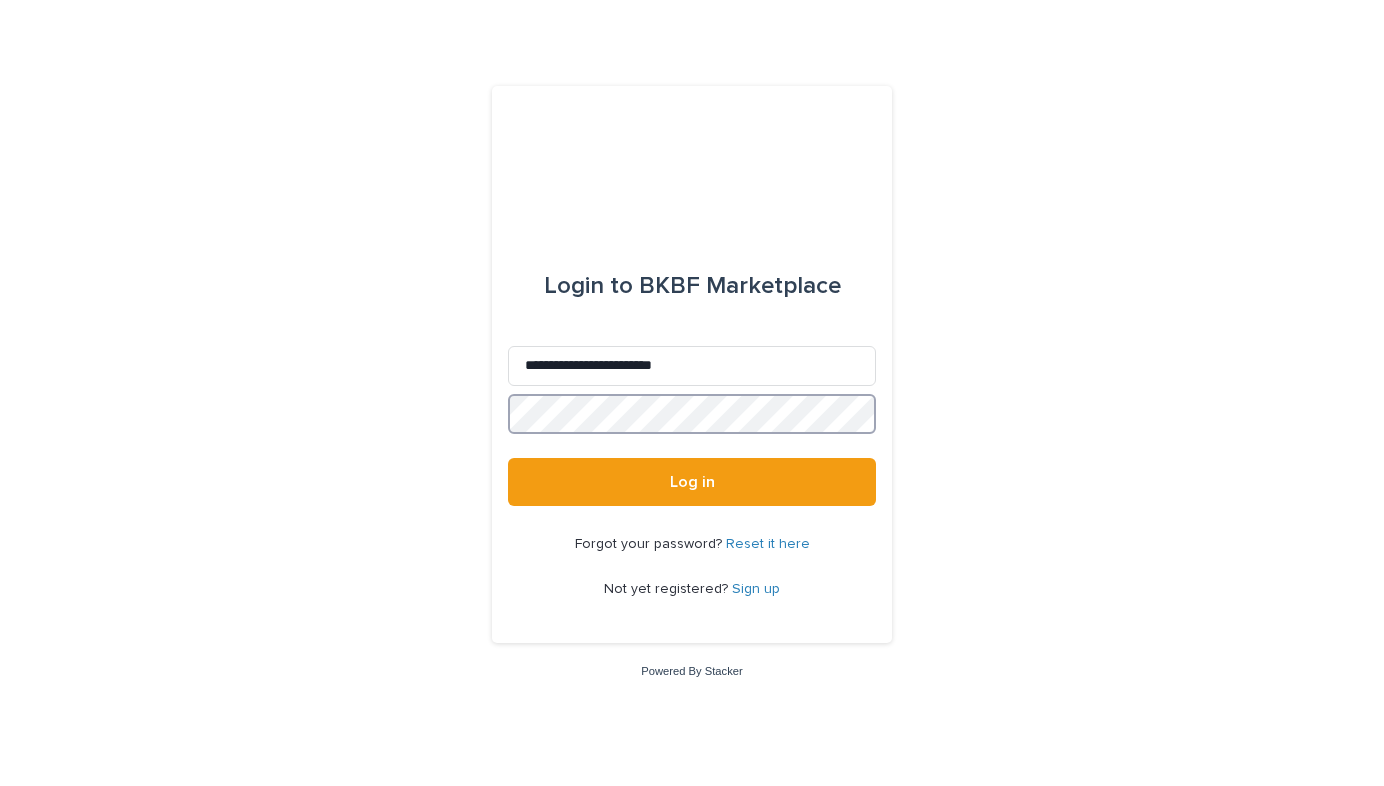 click on "Log in" at bounding box center (692, 482) 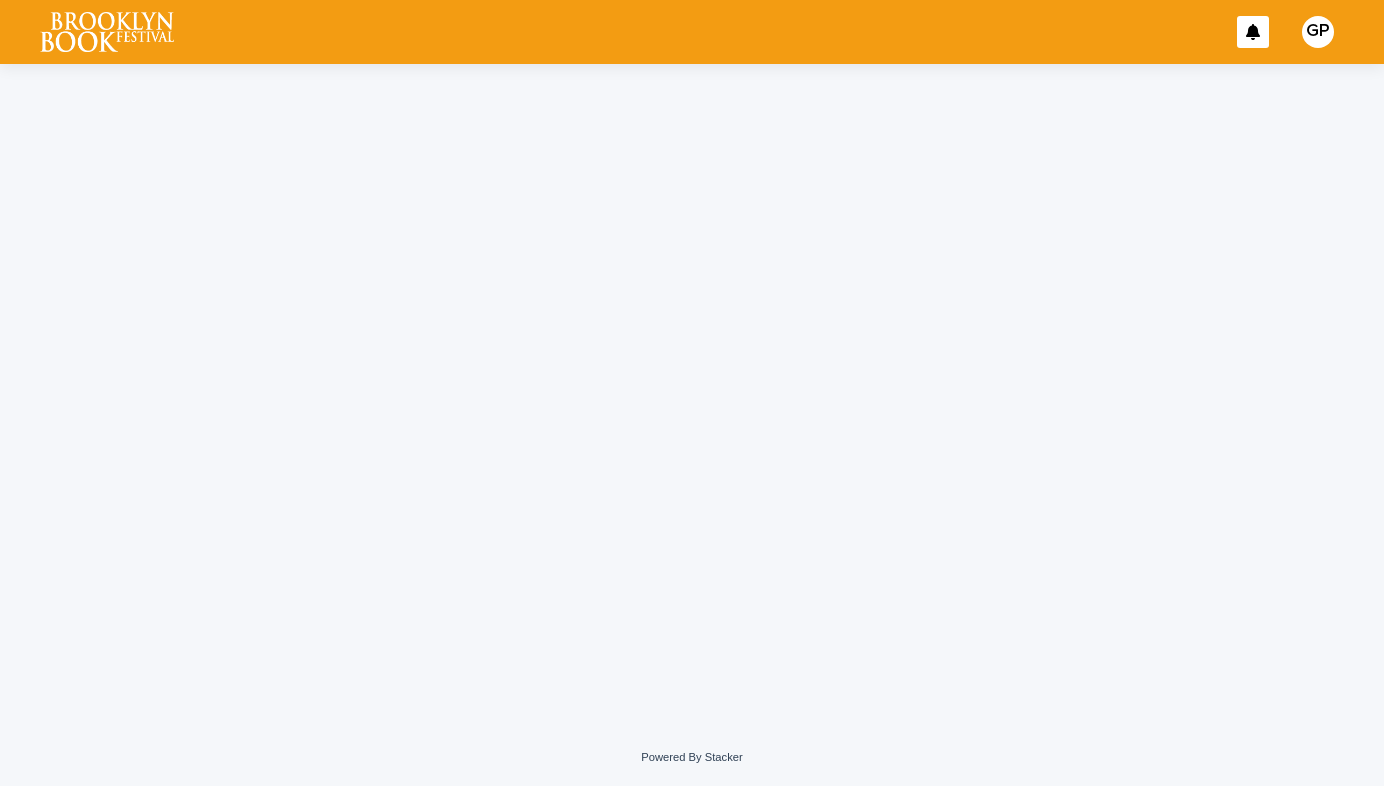 scroll, scrollTop: 0, scrollLeft: 0, axis: both 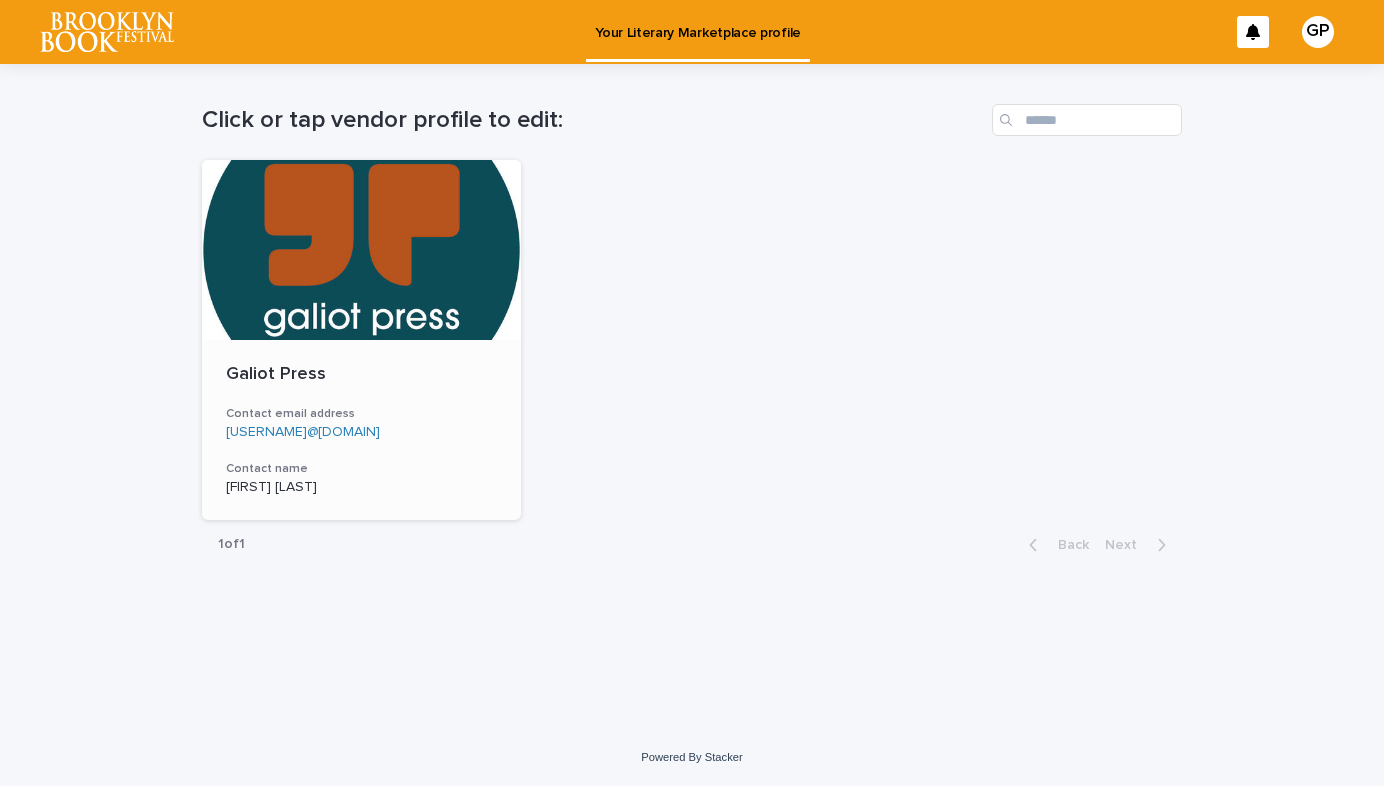 click at bounding box center [361, 250] 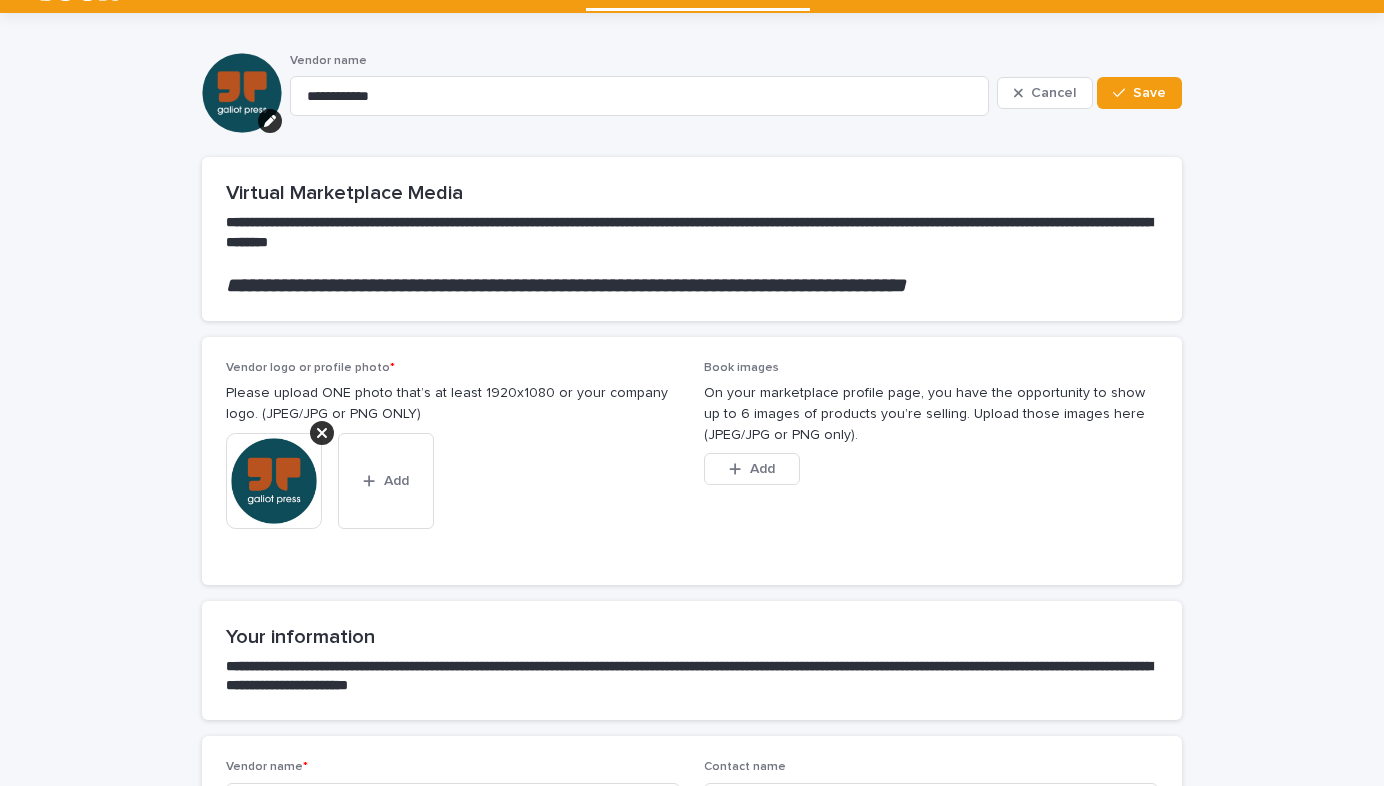 scroll, scrollTop: 53, scrollLeft: 0, axis: vertical 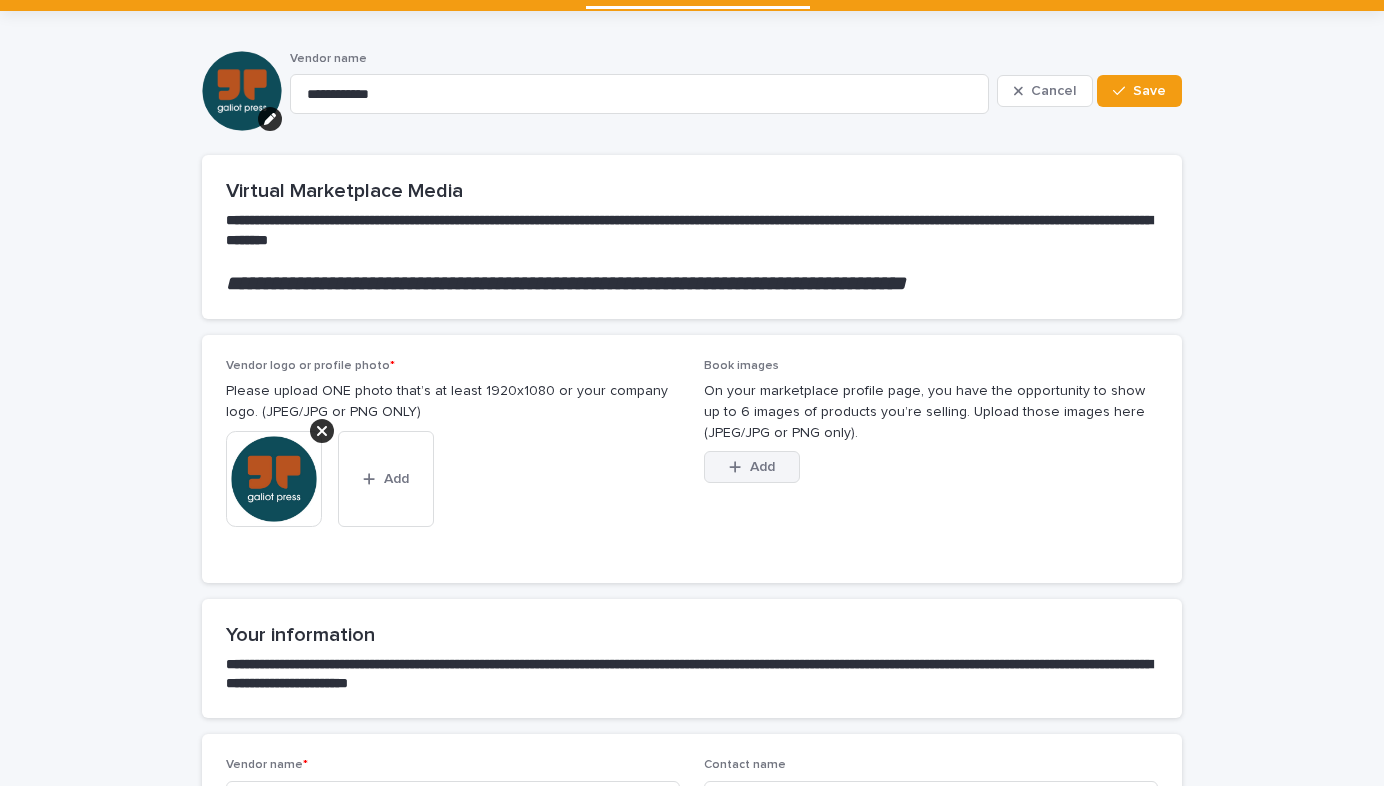 click on "Add" at bounding box center [752, 467] 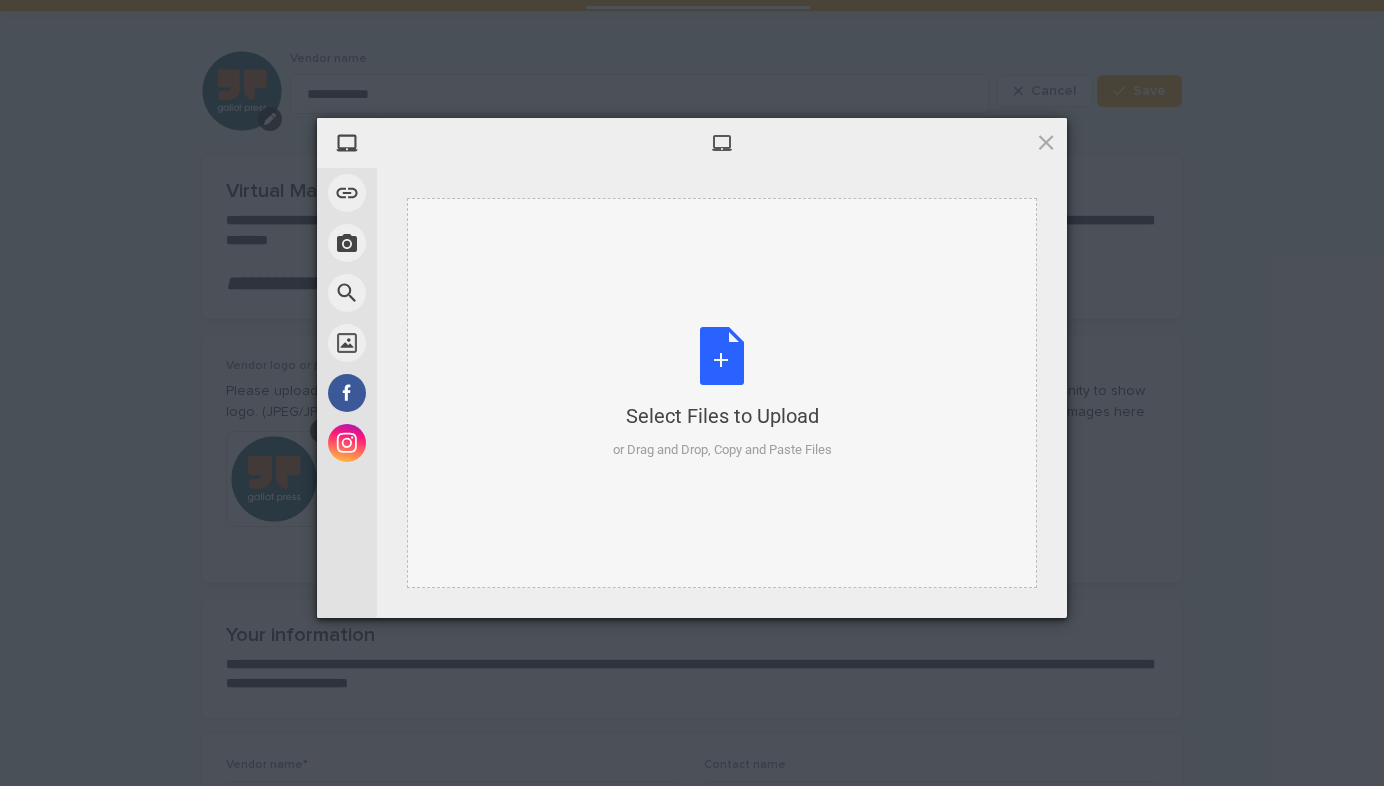 click on "Select Files to Upload
or Drag and Drop, Copy and Paste Files" at bounding box center [722, 393] 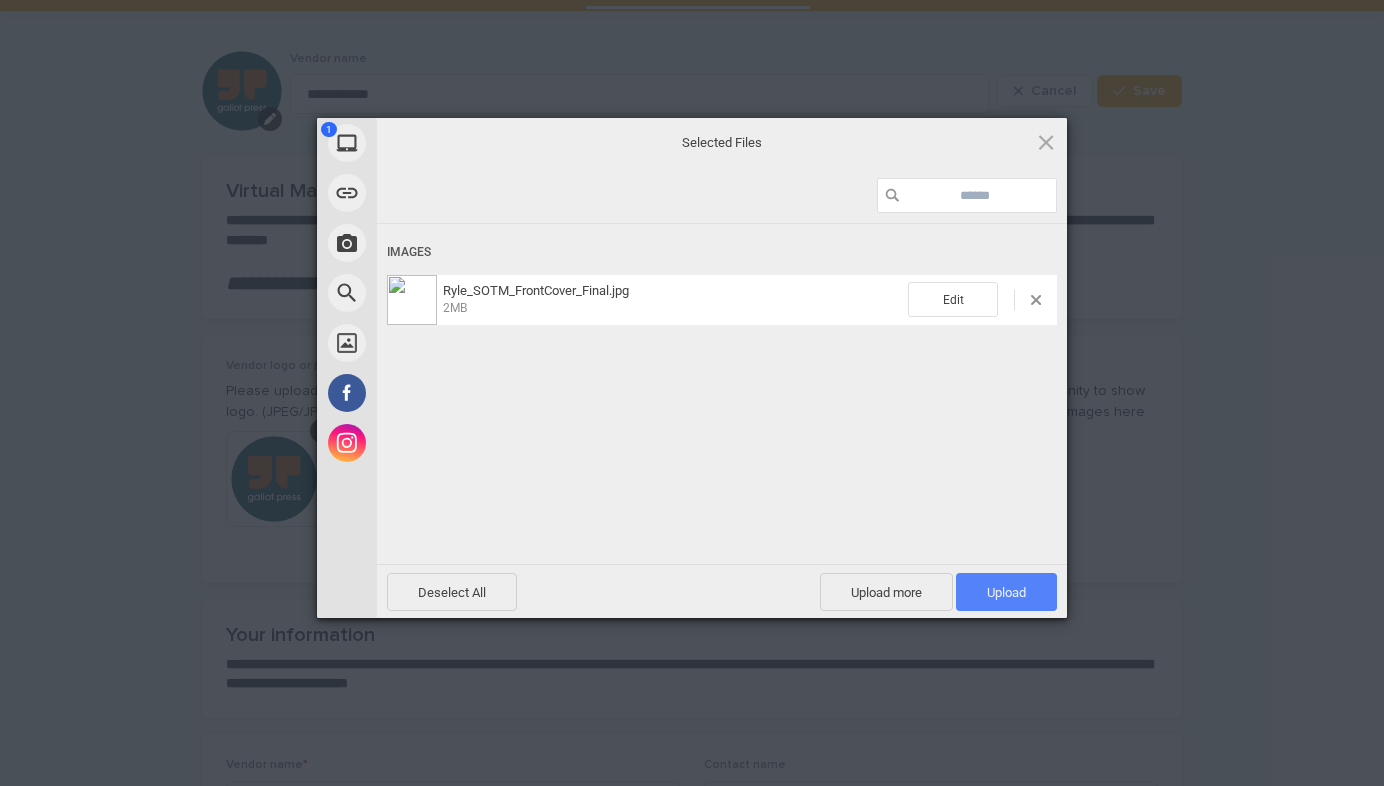 click on "Upload
1" at bounding box center (1006, 592) 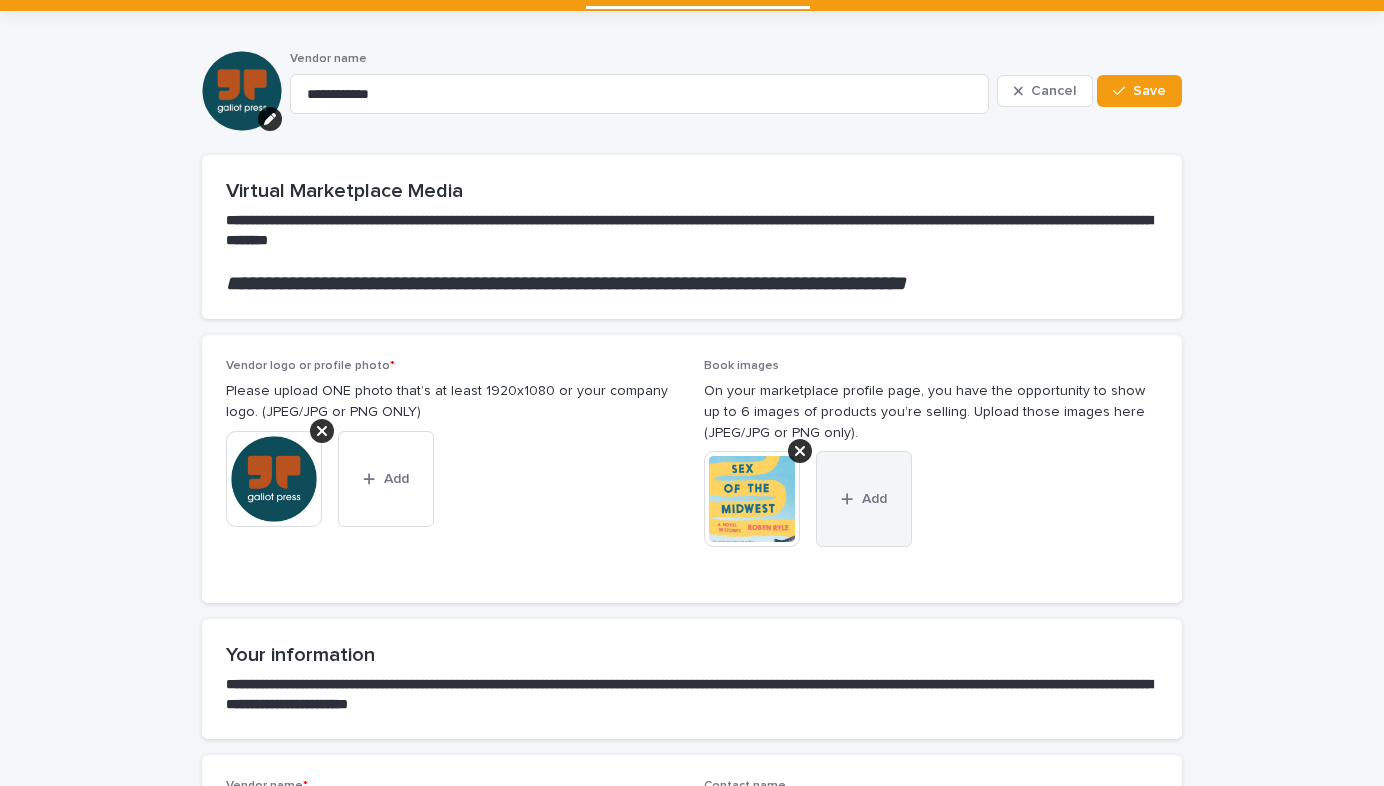 click at bounding box center (851, 499) 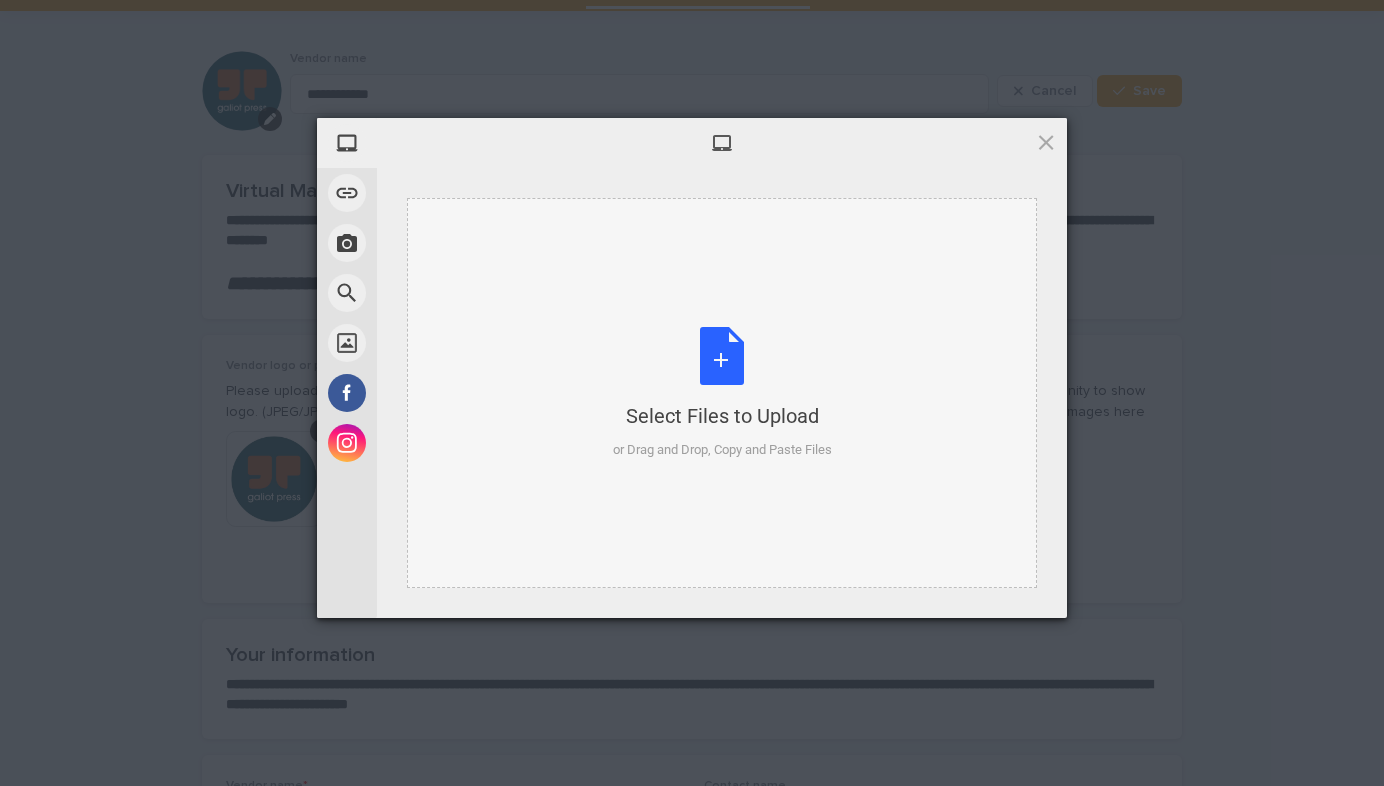 click on "Select Files to Upload
or Drag and Drop, Copy and Paste Files" at bounding box center [722, 393] 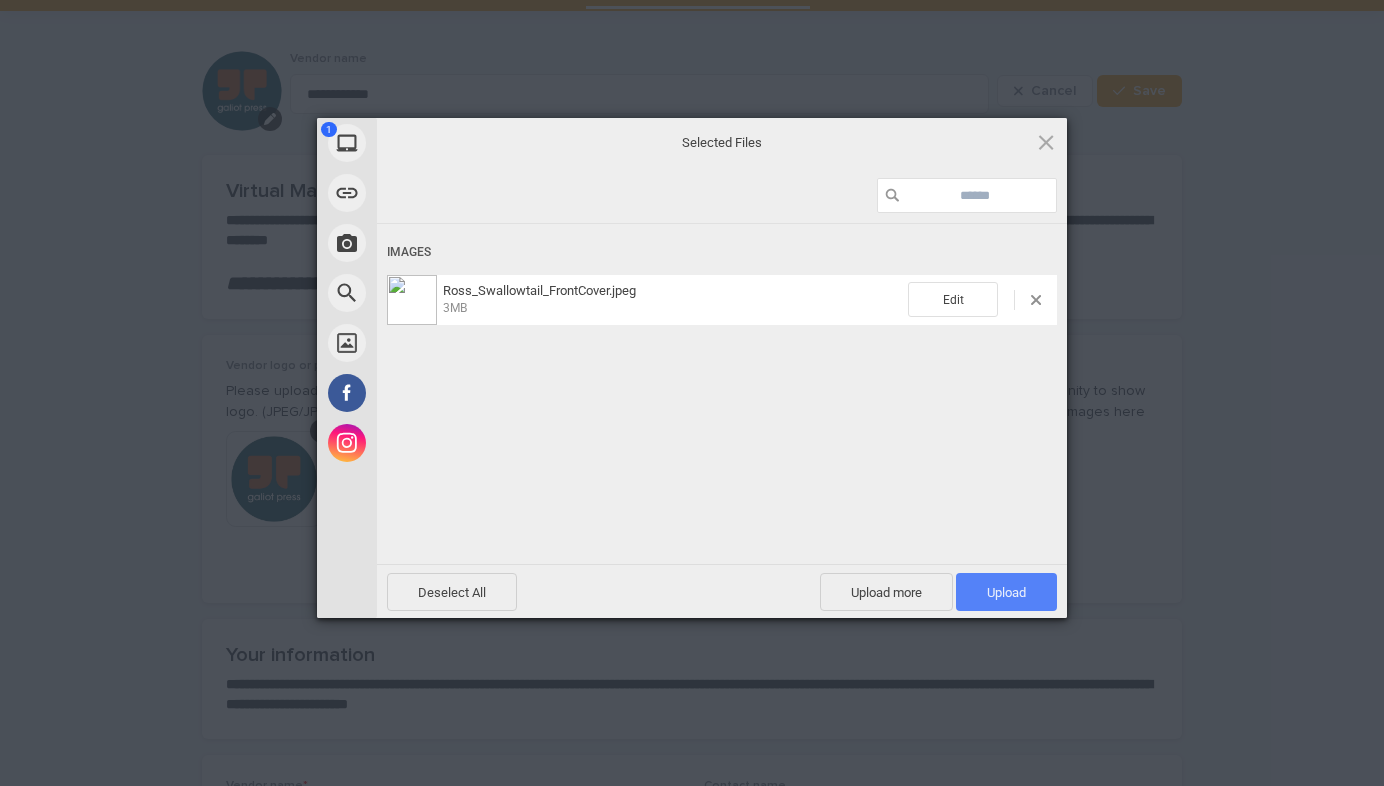 click on "Upload
1" at bounding box center (1006, 592) 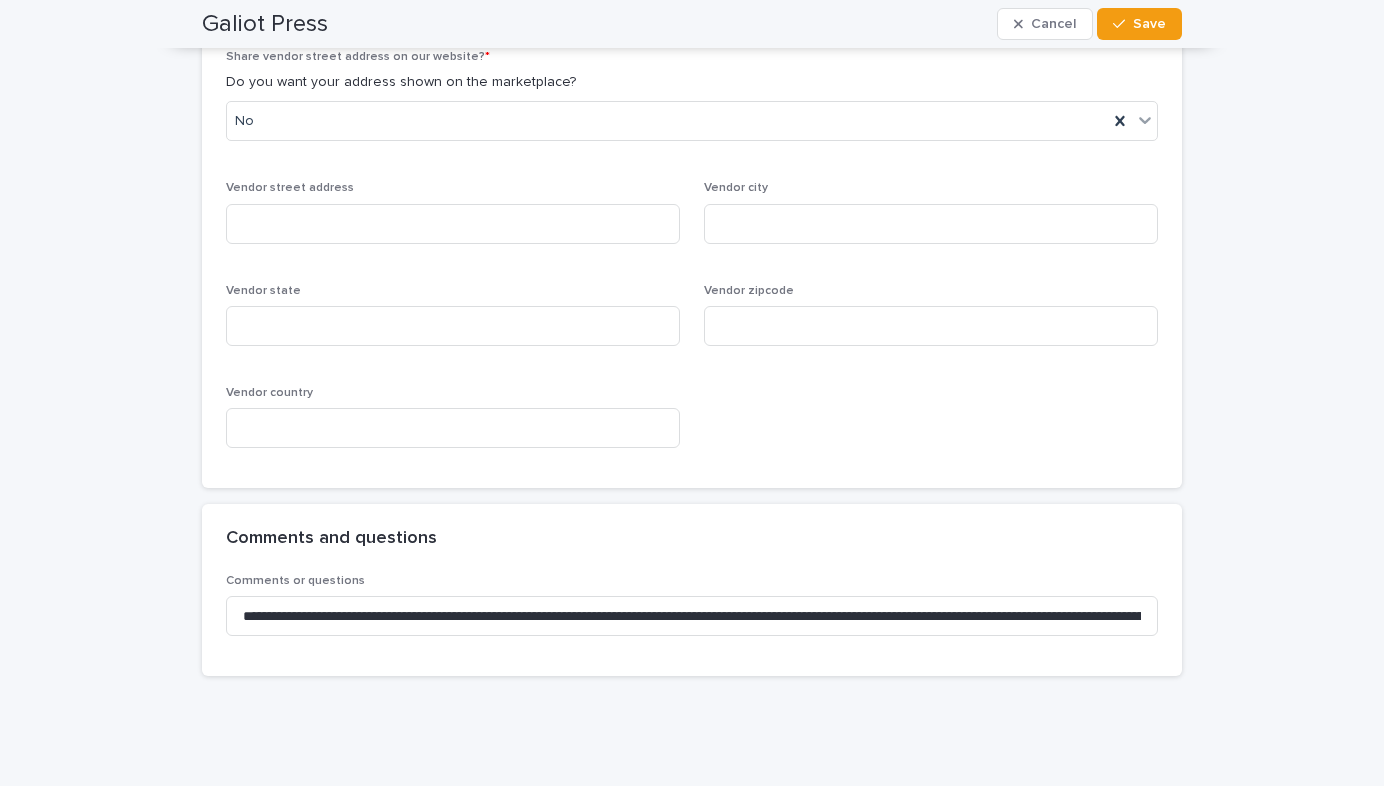 scroll, scrollTop: 1716, scrollLeft: 0, axis: vertical 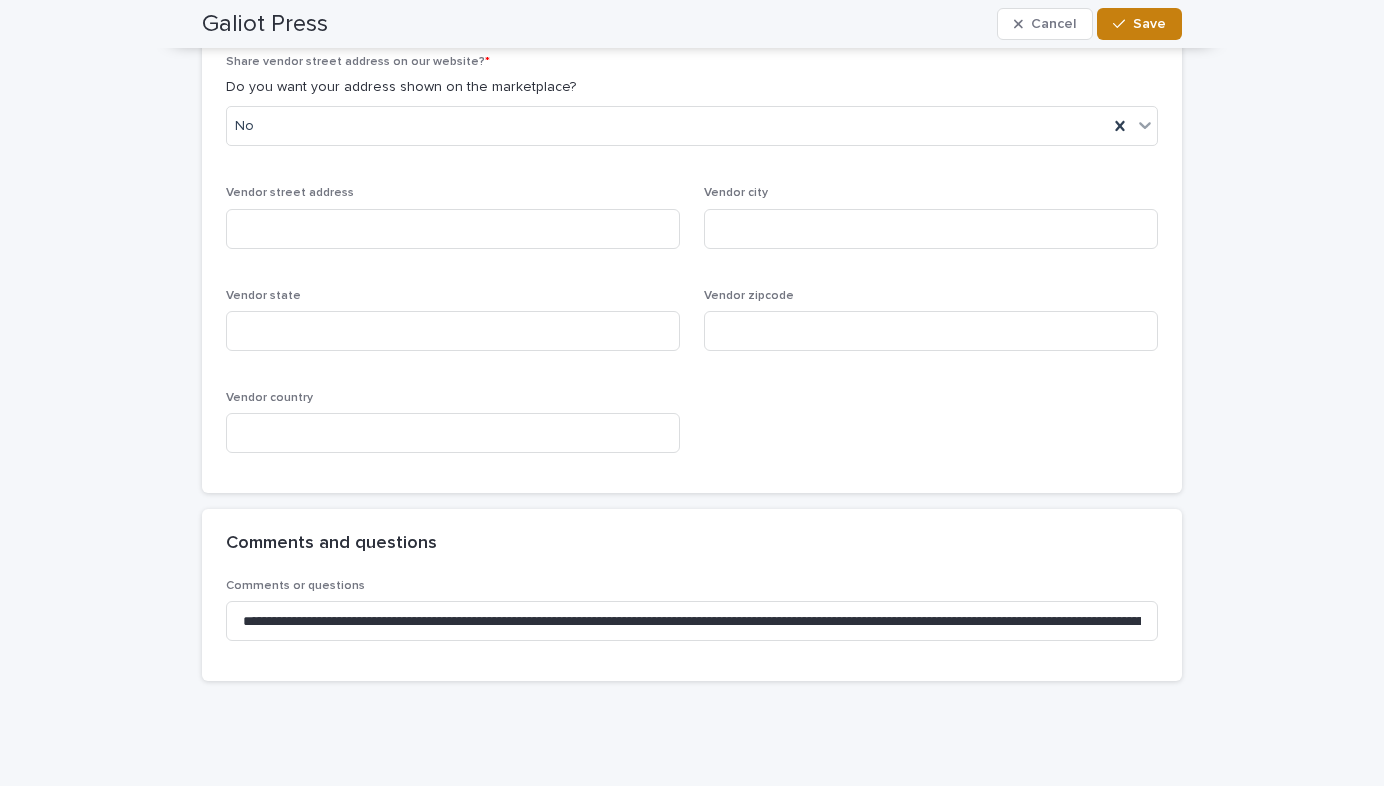 click at bounding box center [1123, 24] 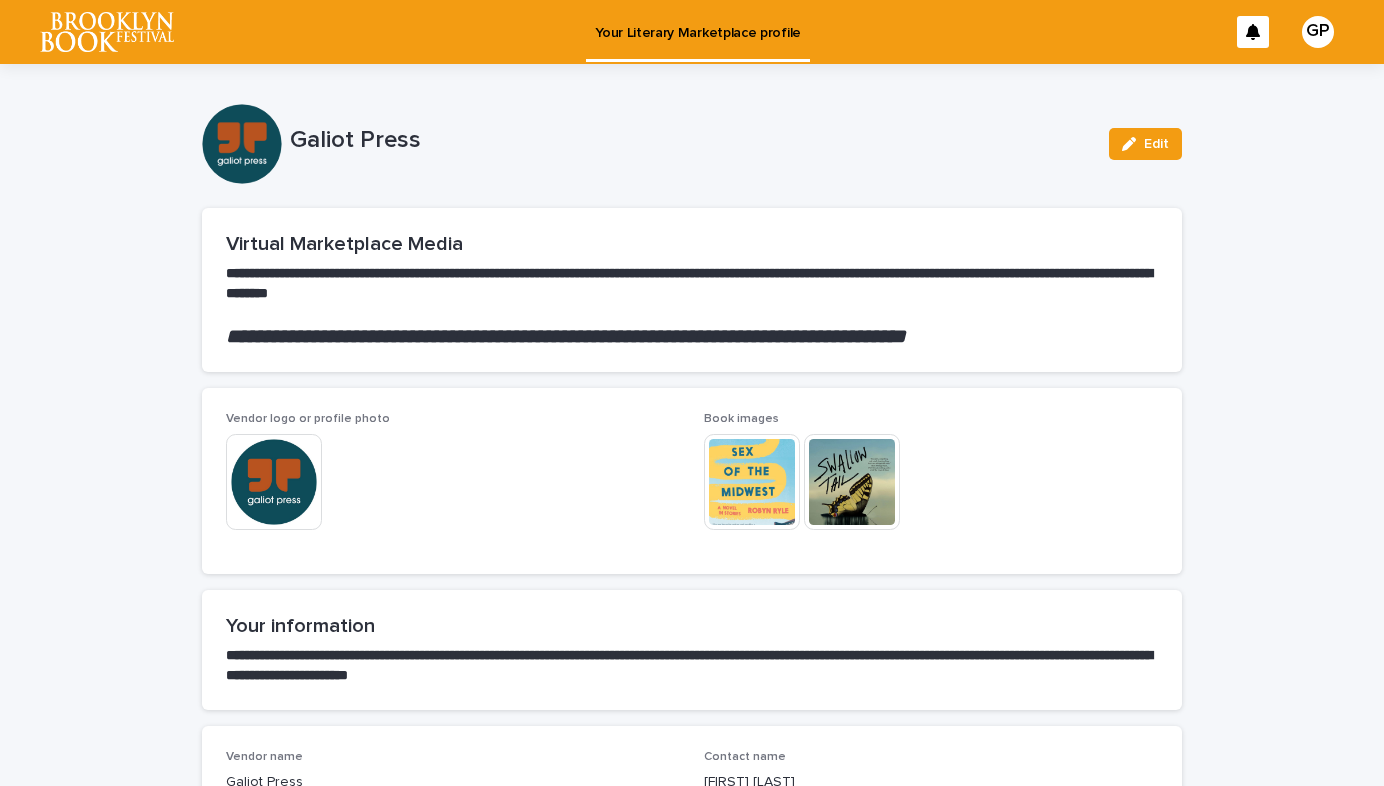 scroll, scrollTop: 0, scrollLeft: 0, axis: both 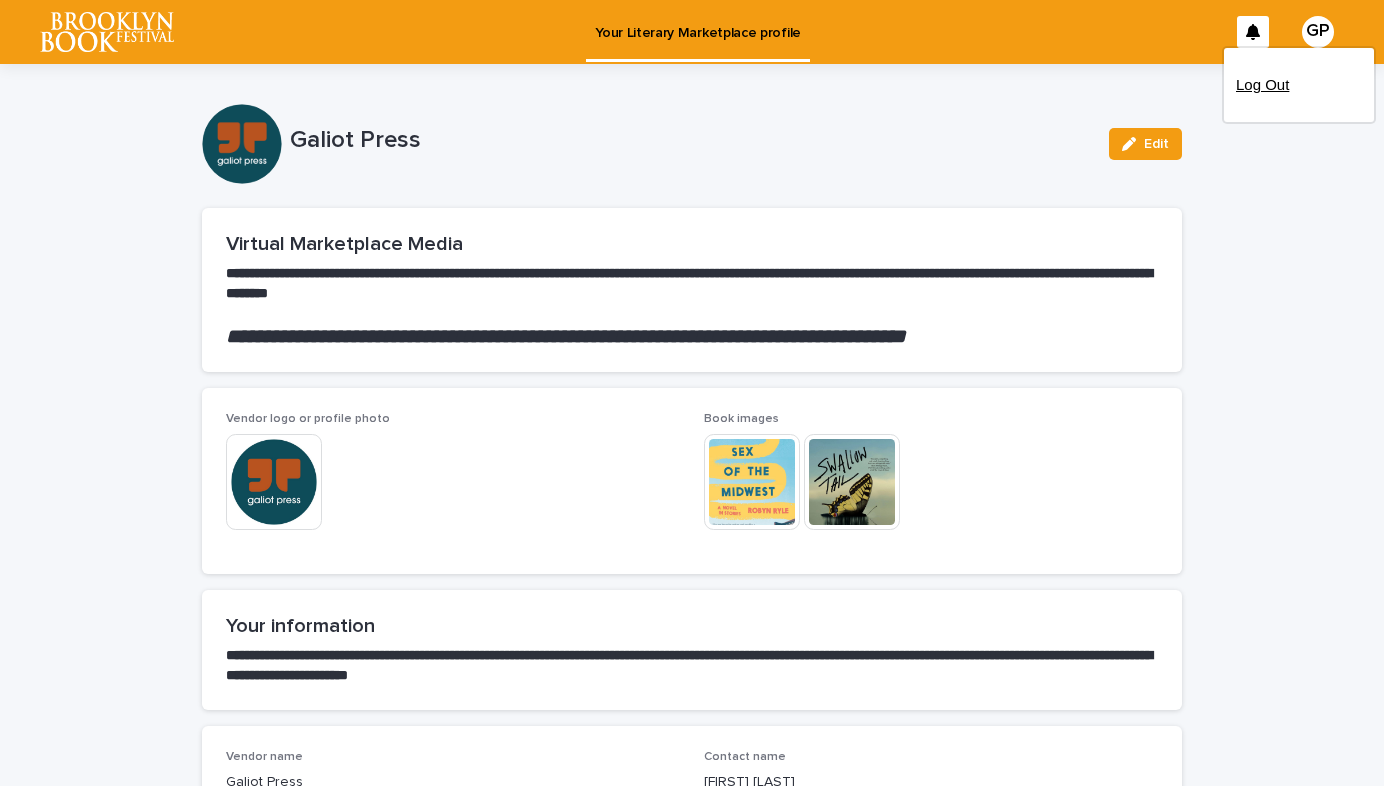 click on "Log Out" at bounding box center (1299, 85) 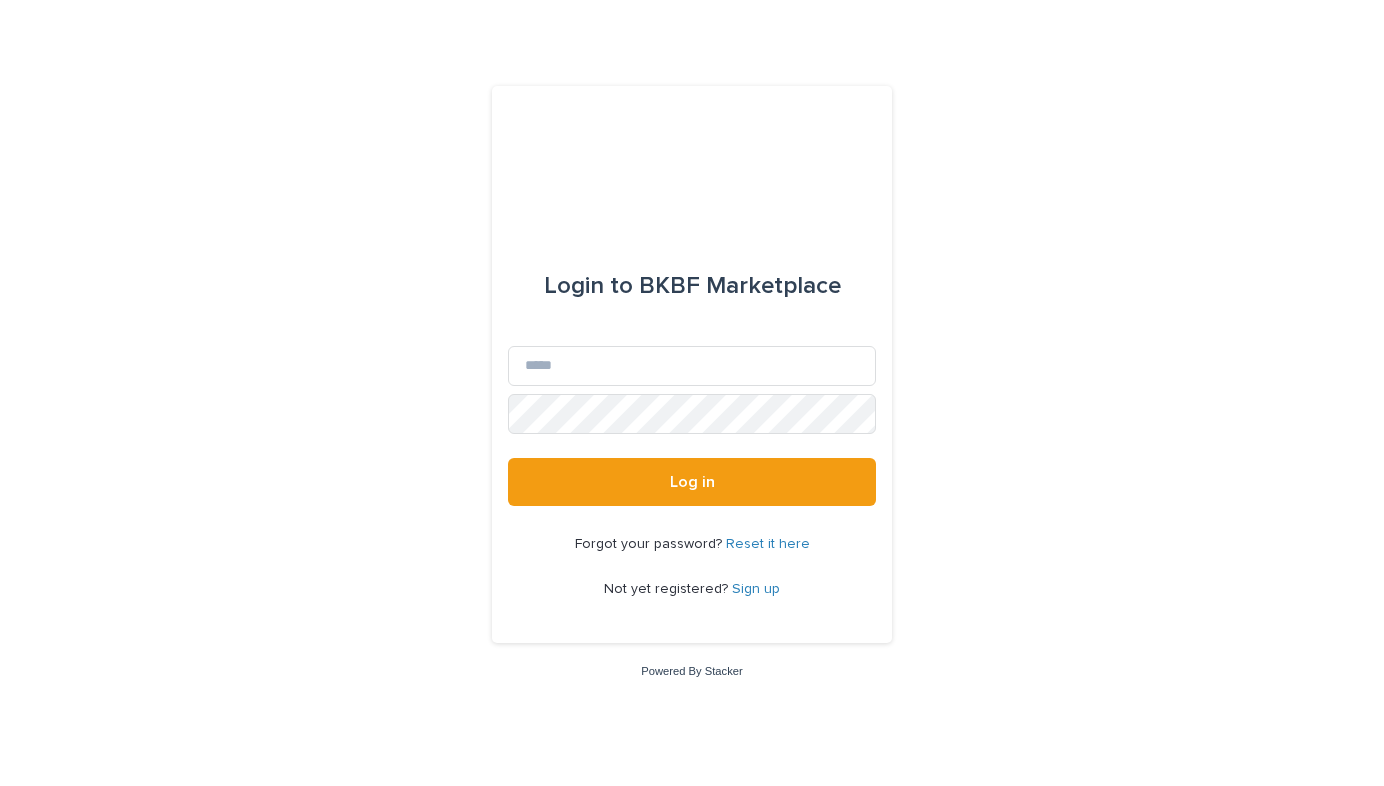 scroll, scrollTop: 0, scrollLeft: 0, axis: both 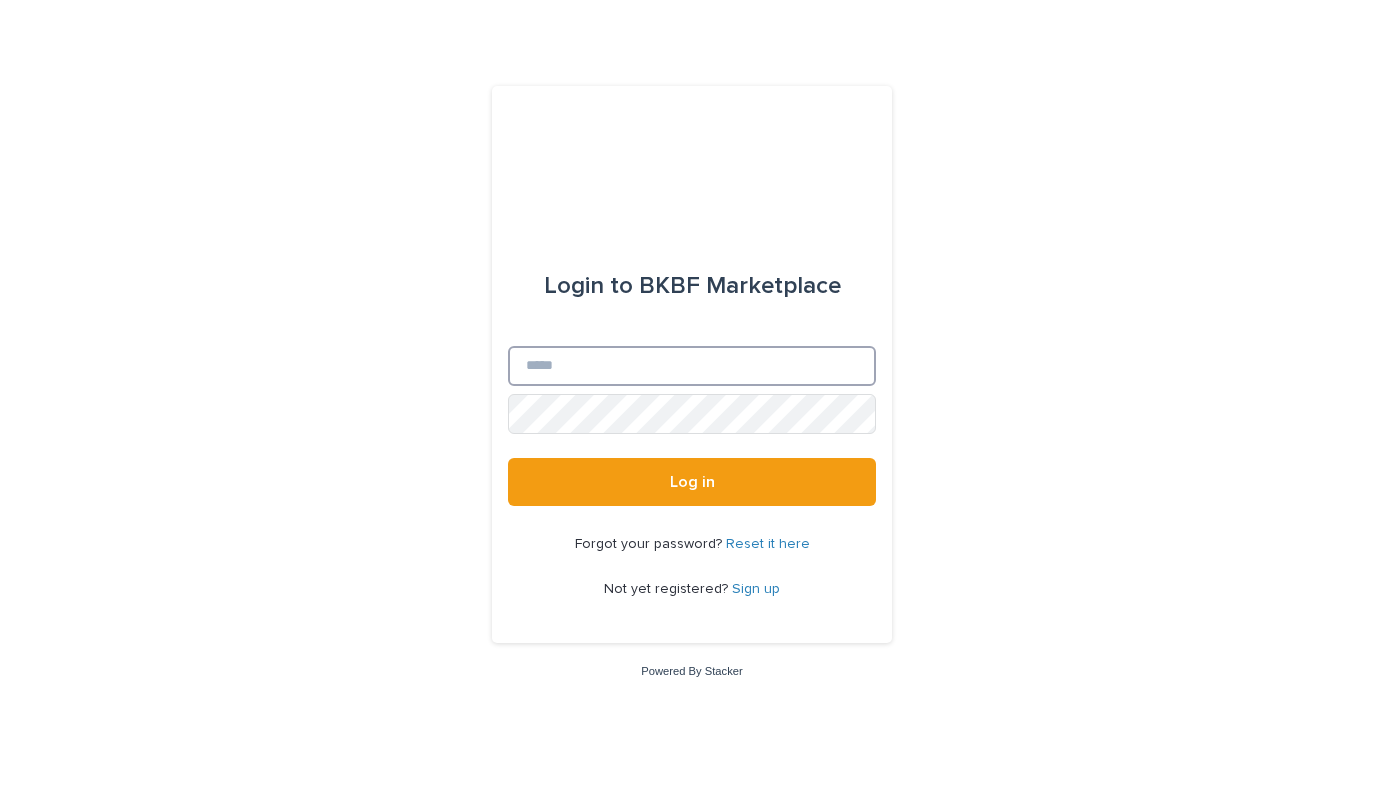 type on "**********" 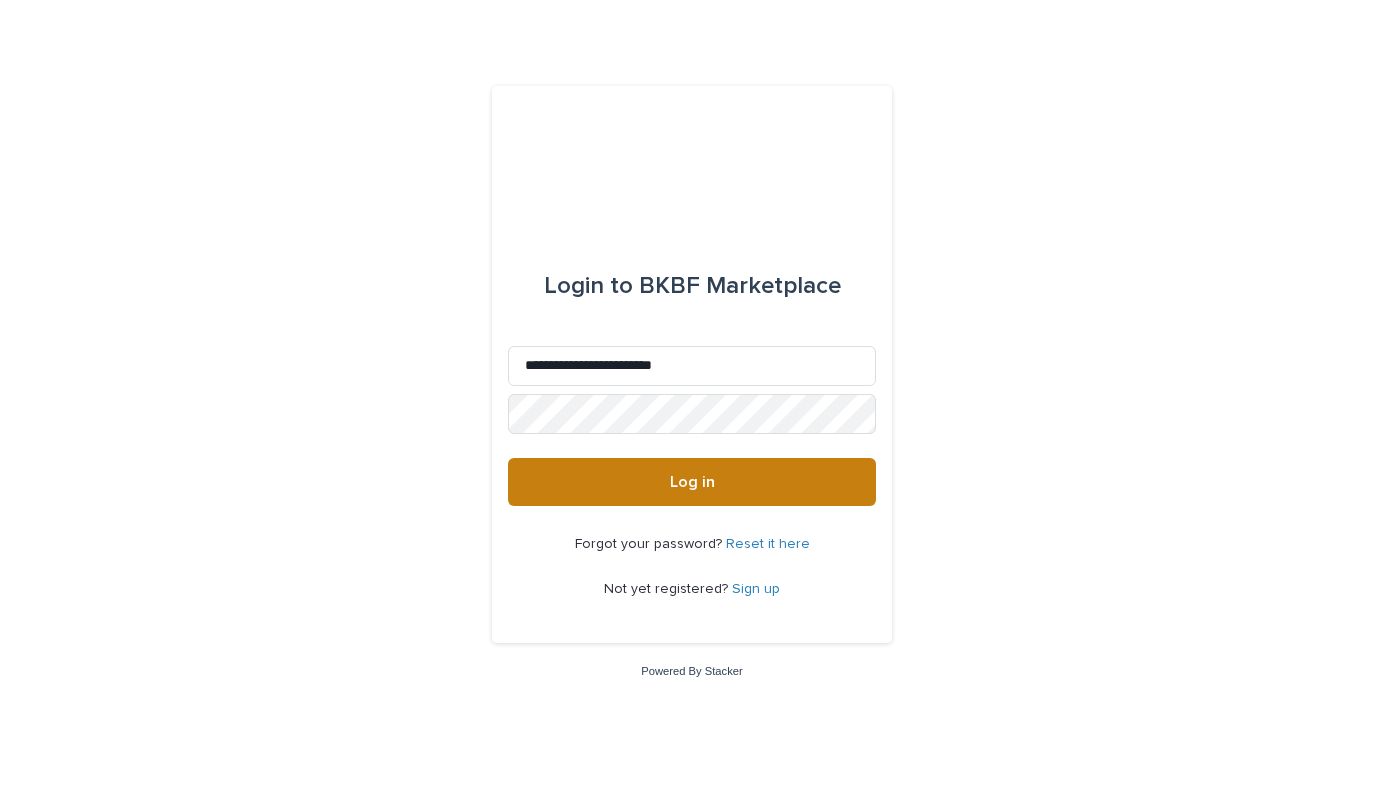 click on "Log in" at bounding box center [692, 482] 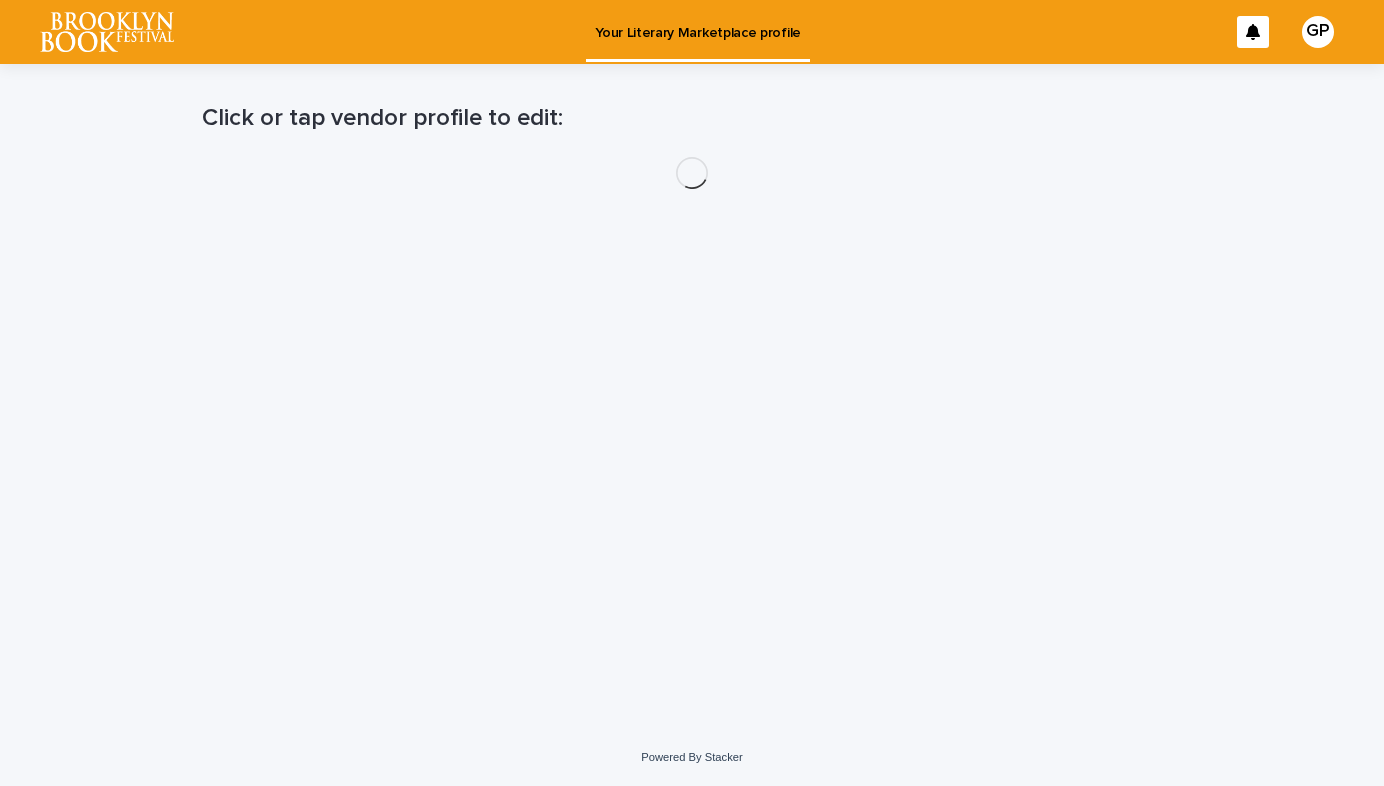 scroll, scrollTop: 0, scrollLeft: 0, axis: both 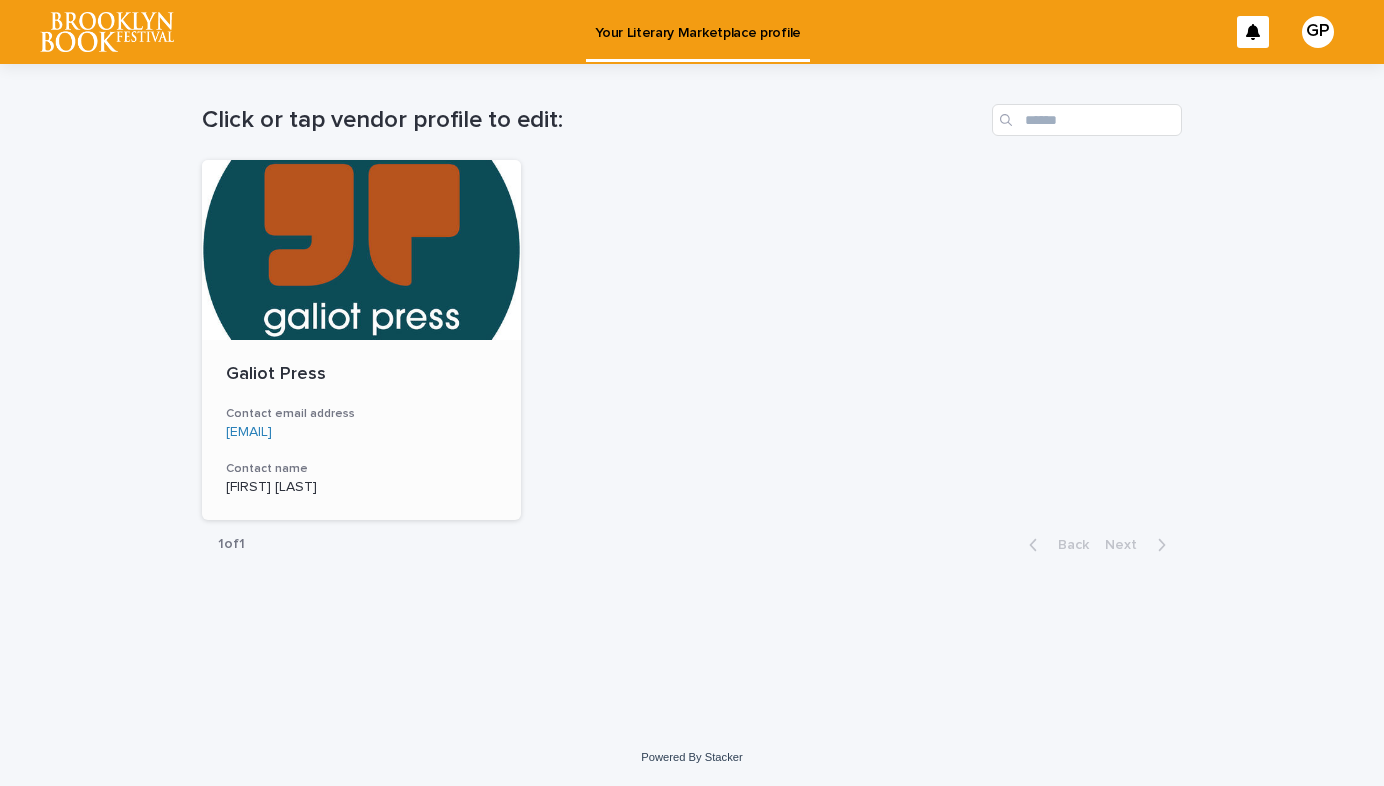 click at bounding box center [361, 250] 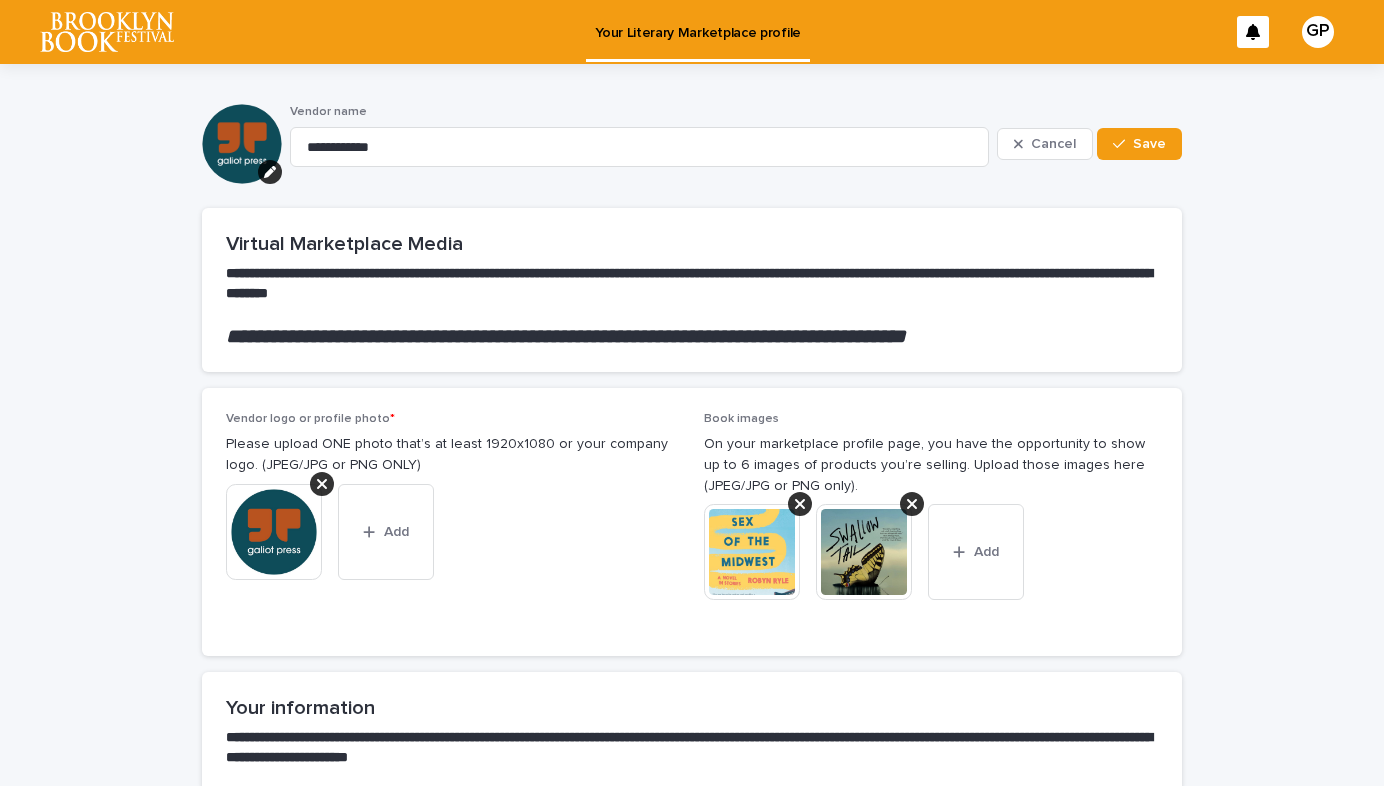 scroll, scrollTop: 0, scrollLeft: 0, axis: both 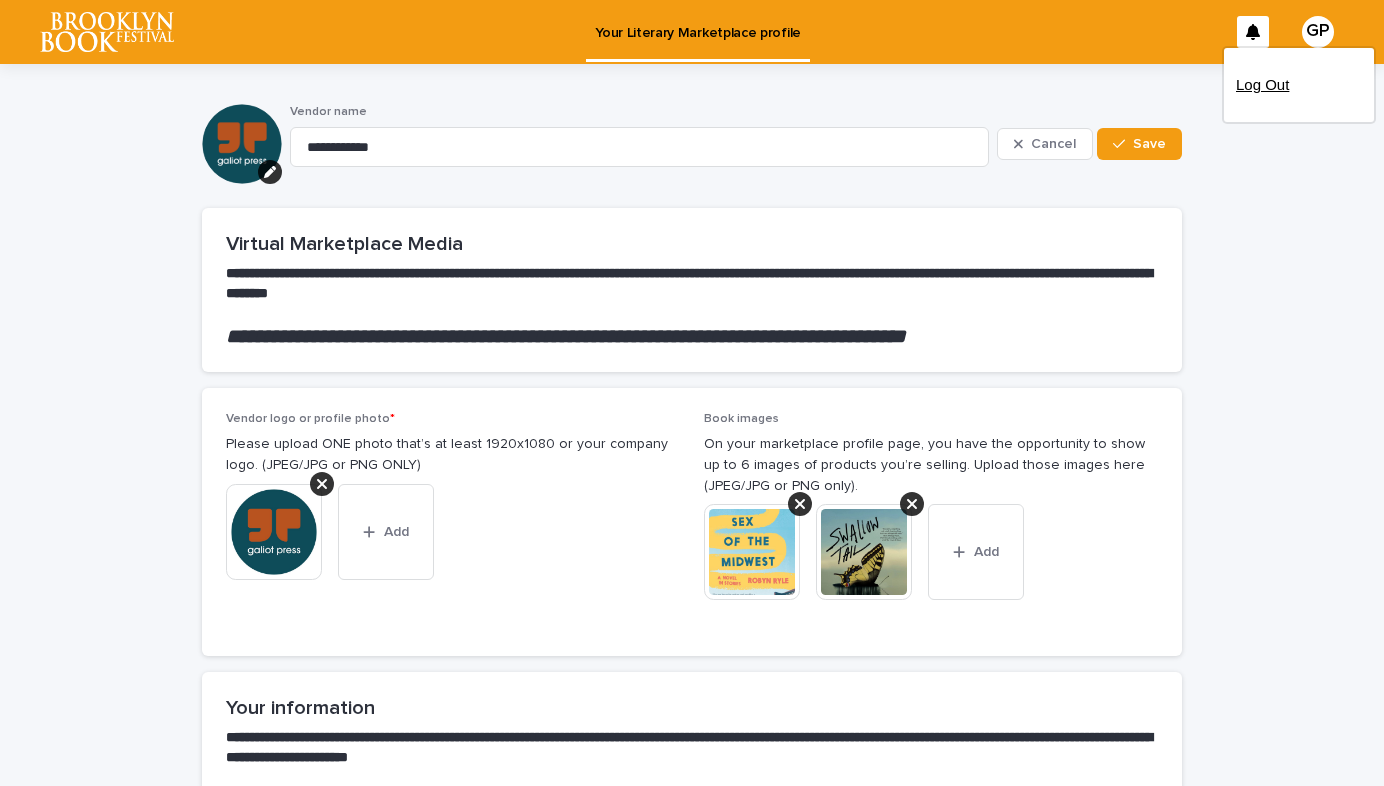 click on "Log Out" at bounding box center (1299, 85) 